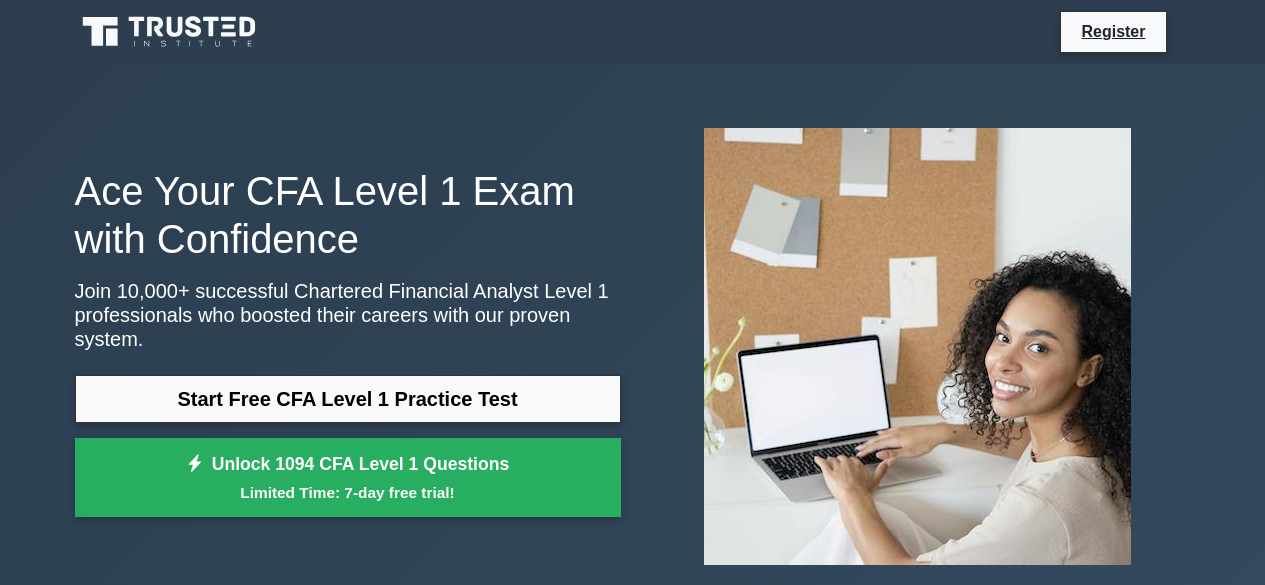 scroll, scrollTop: 0, scrollLeft: 0, axis: both 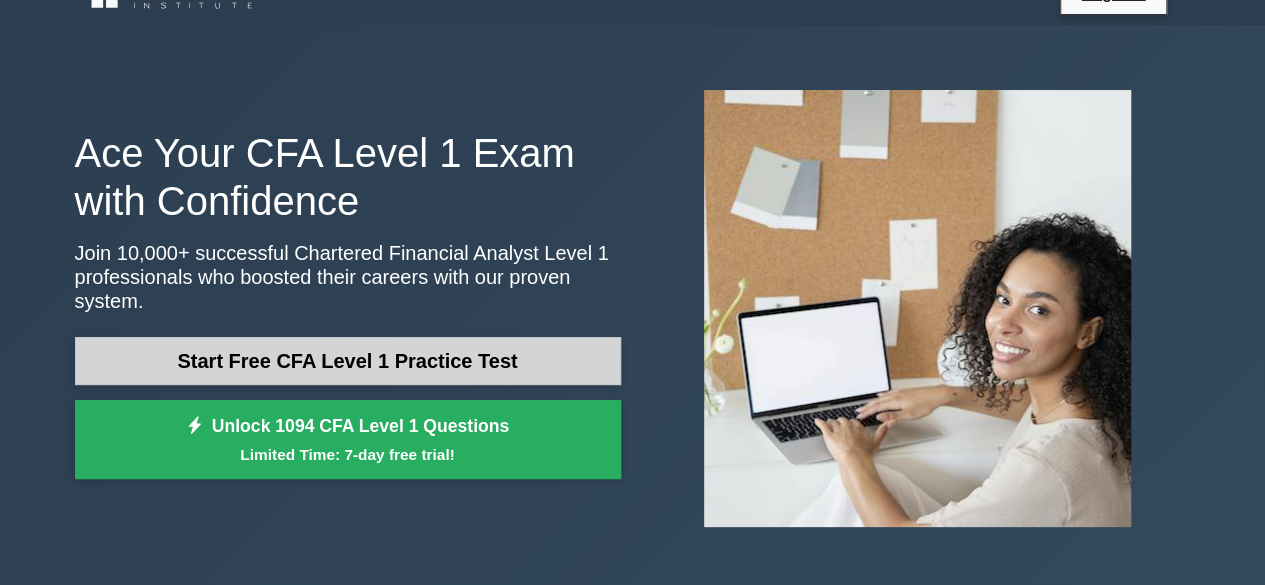 click on "Start Free CFA Level 1 Practice Test" at bounding box center (348, 361) 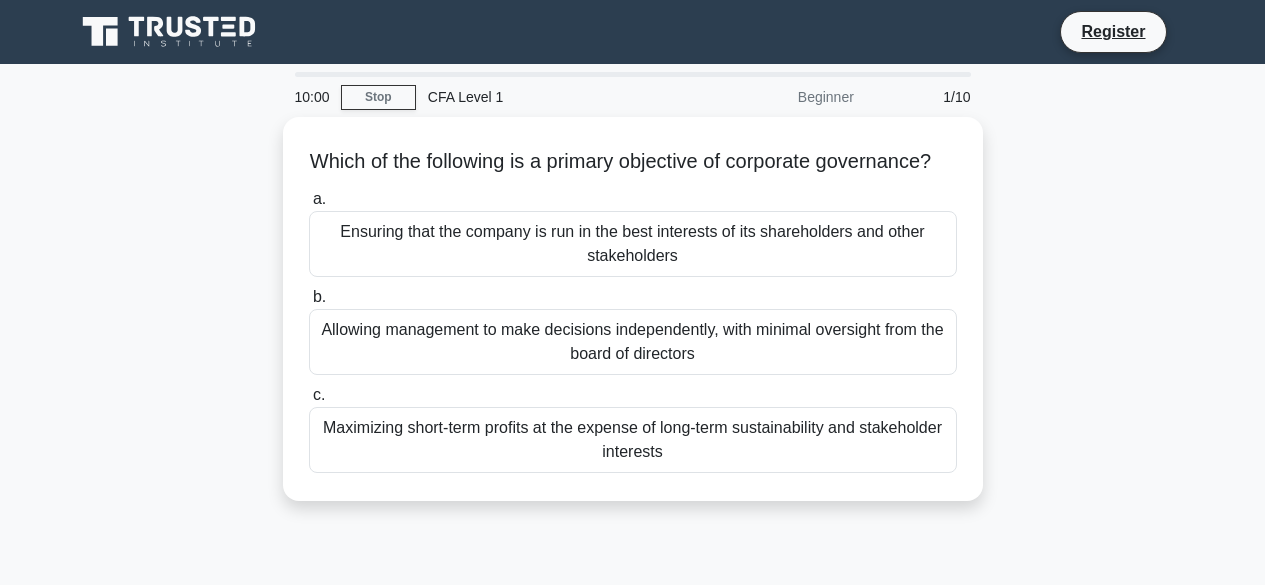 scroll, scrollTop: 0, scrollLeft: 0, axis: both 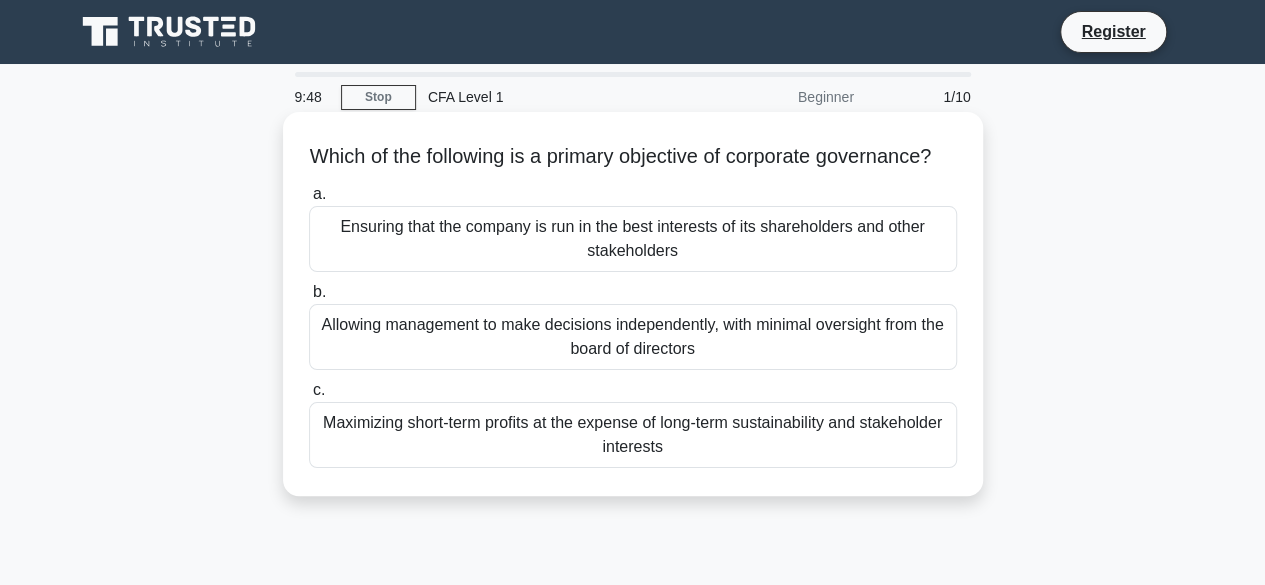 click on "Ensuring that the company is run in the best interests of its shareholders and other stakeholders" at bounding box center [633, 239] 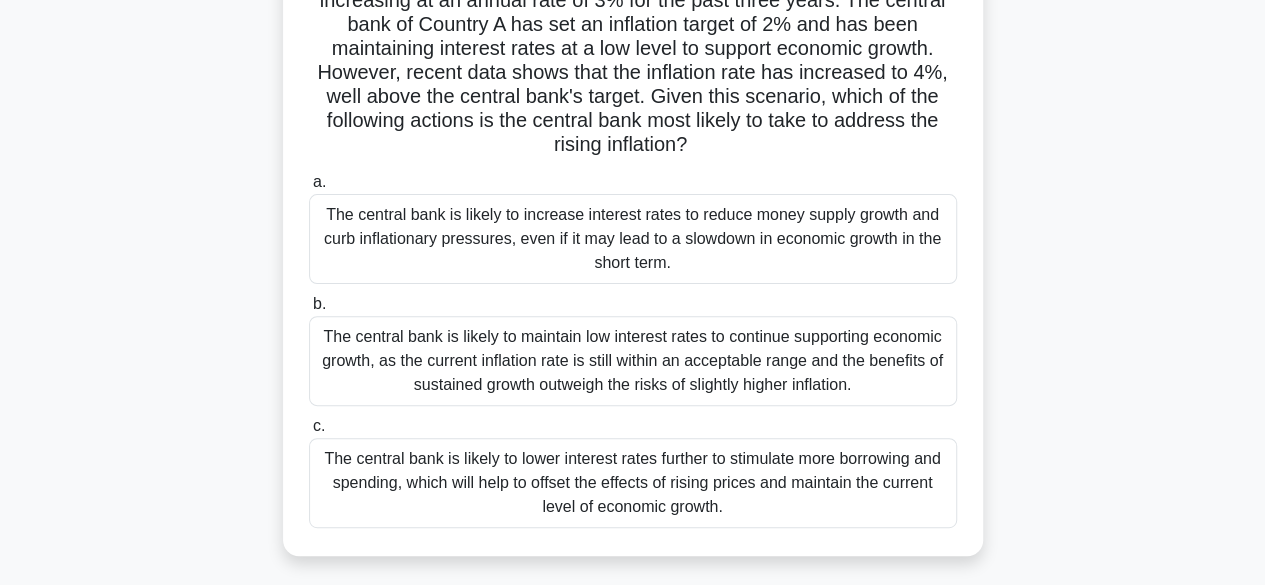 scroll, scrollTop: 186, scrollLeft: 0, axis: vertical 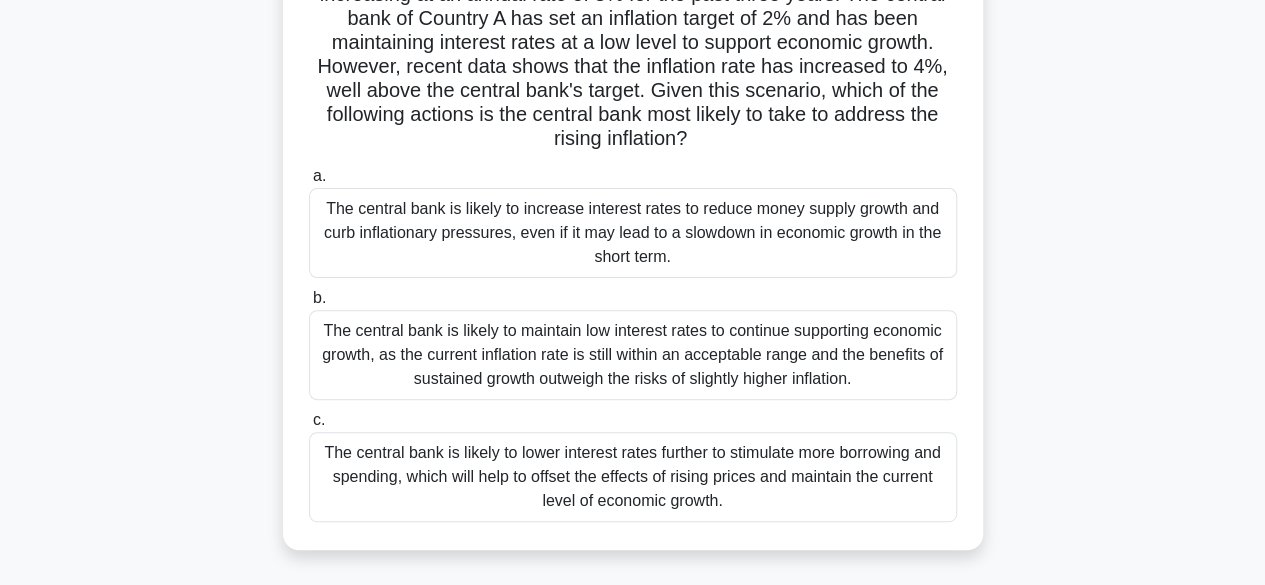 click on "The central bank is likely to lower interest rates further to stimulate more borrowing and spending, which will help to offset the effects of rising prices and maintain the current level of economic growth." at bounding box center (633, 477) 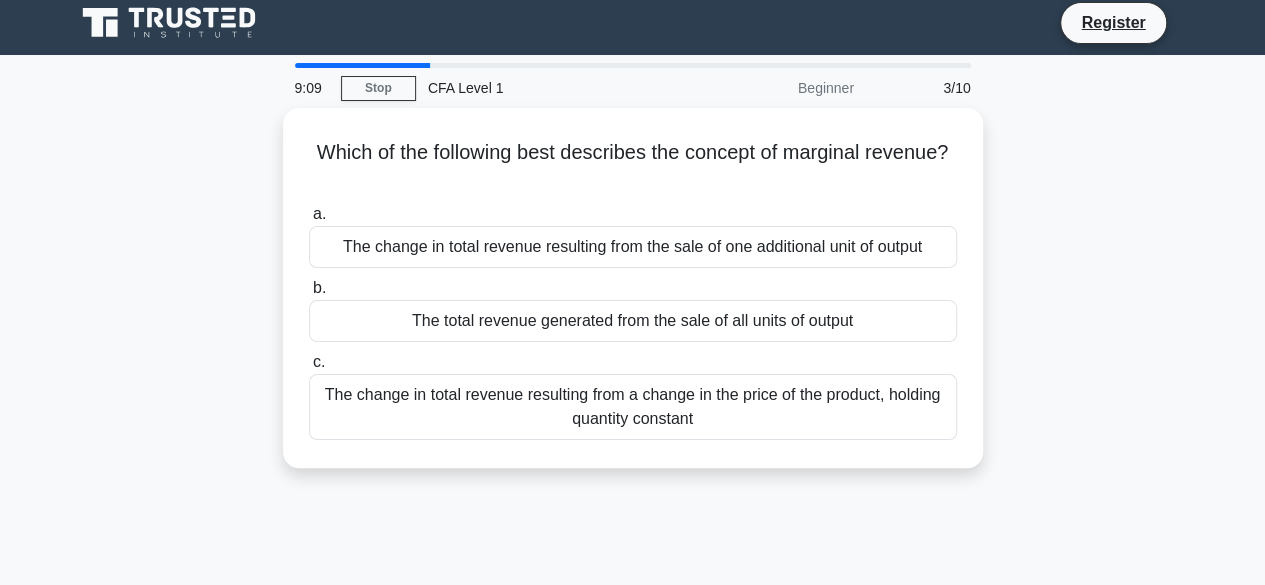 scroll, scrollTop: 0, scrollLeft: 0, axis: both 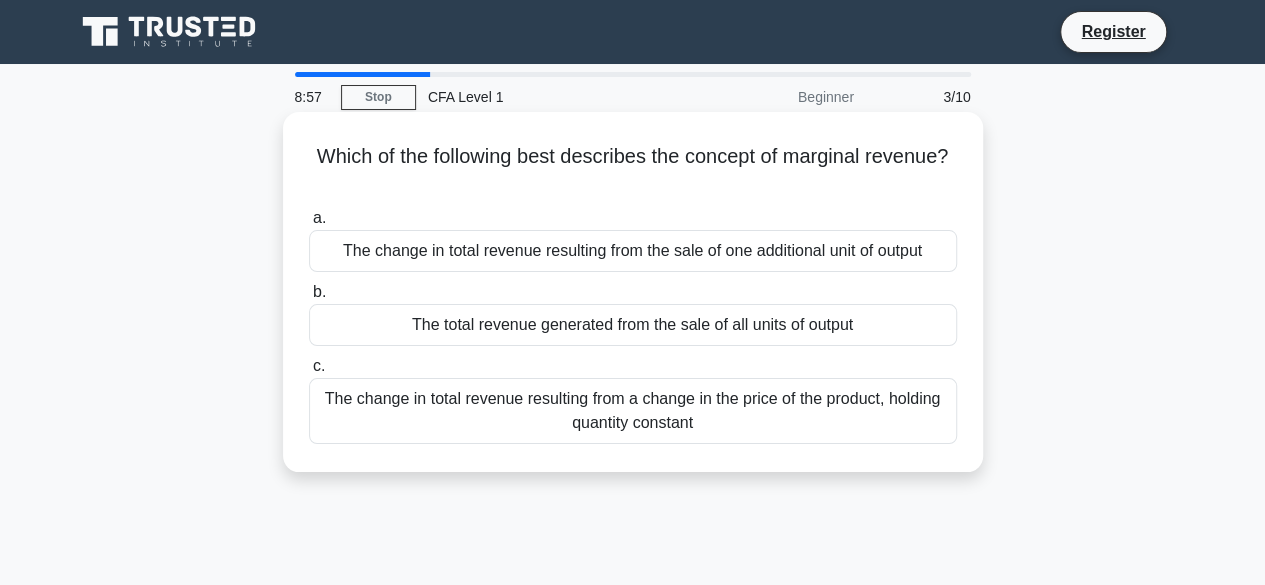 click on "The change in total revenue resulting from the sale of one additional unit of output" at bounding box center (633, 251) 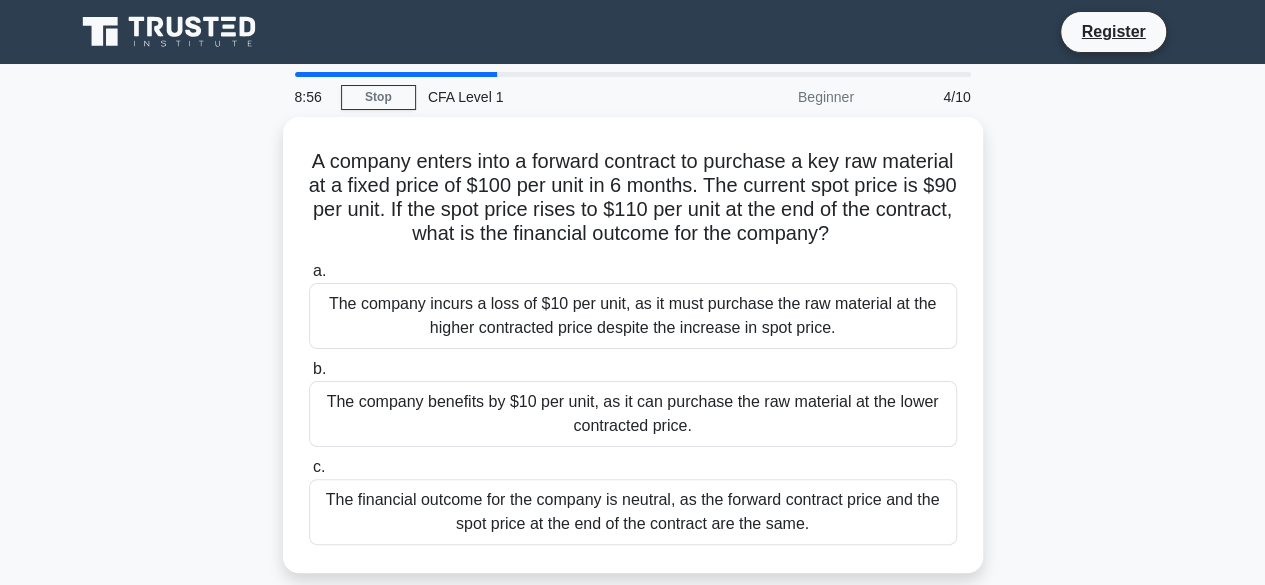 scroll, scrollTop: 36, scrollLeft: 0, axis: vertical 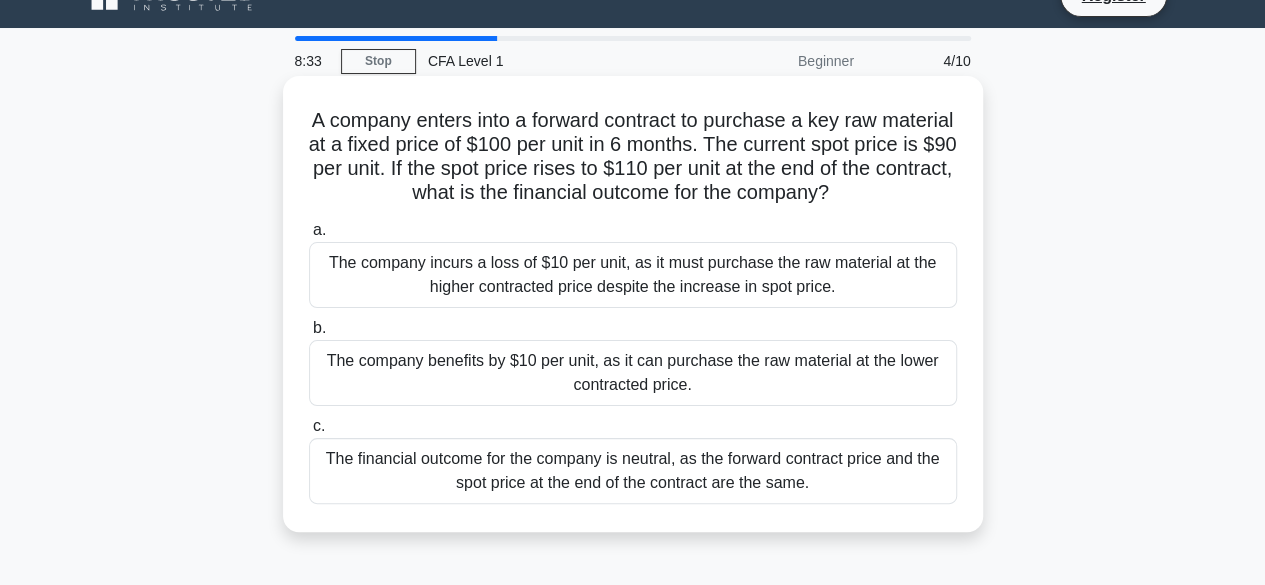 click on "The company benefits by $10 per unit, as it can purchase the raw material at the lower contracted price." at bounding box center (633, 373) 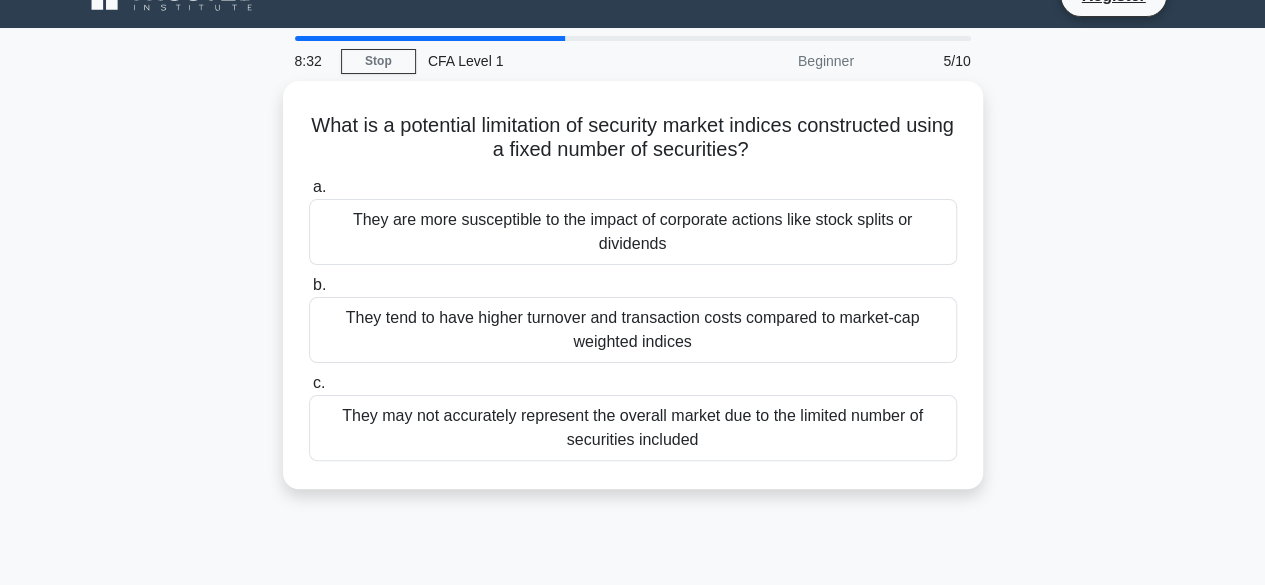 scroll, scrollTop: 0, scrollLeft: 0, axis: both 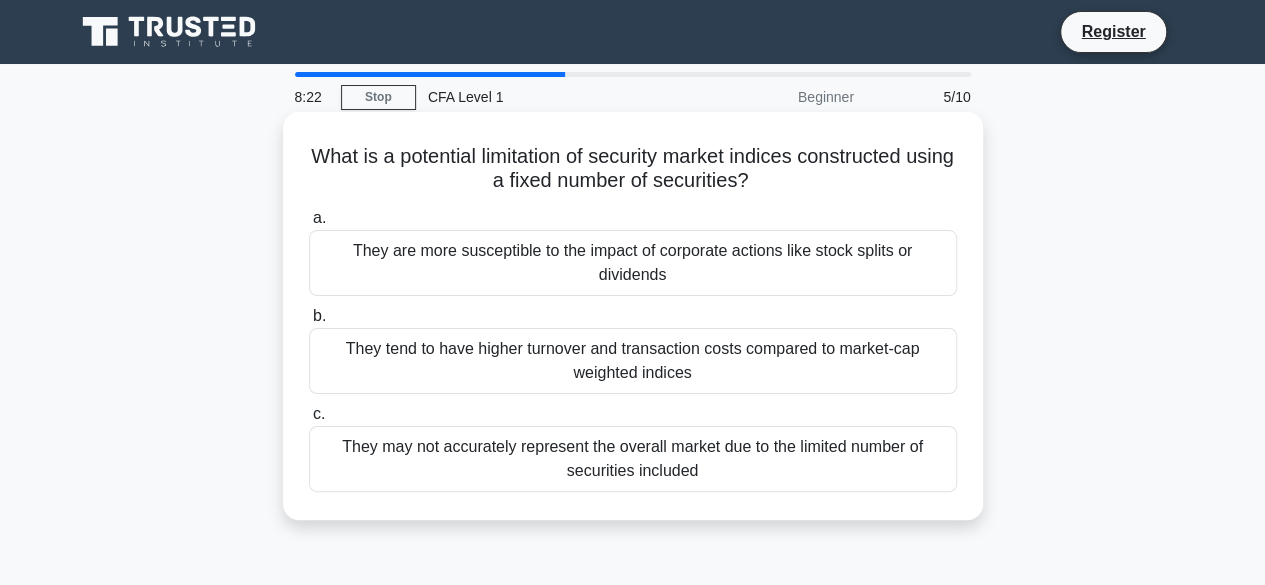 click on "They may not accurately represent the overall market due to the limited number of securities included" at bounding box center (633, 459) 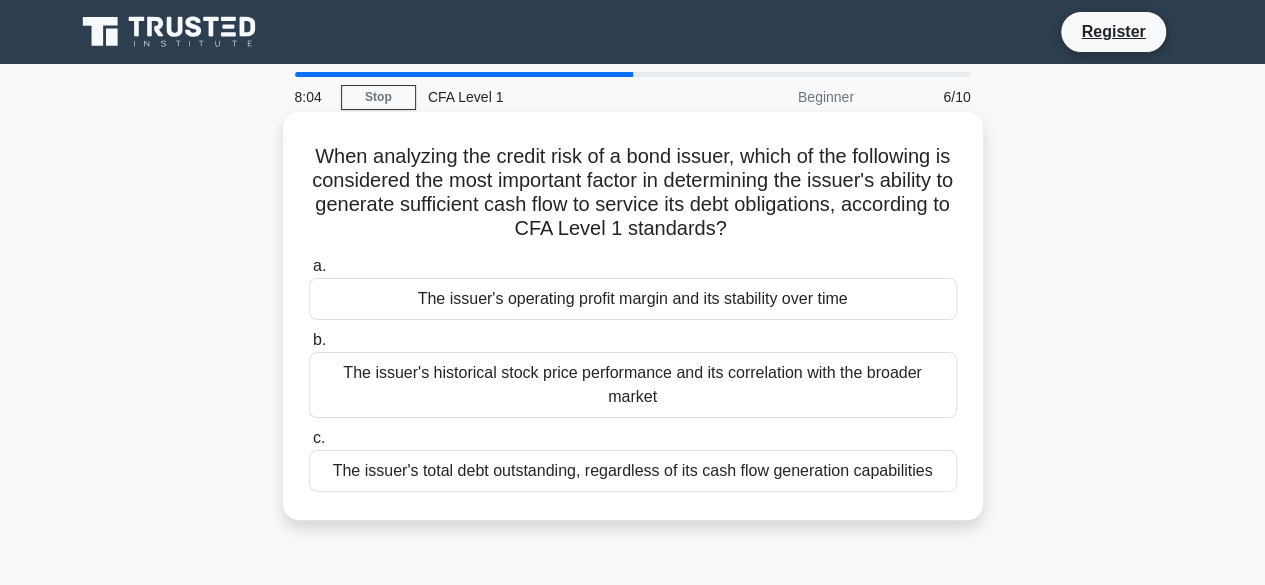 click on "The issuer's historical stock price performance and its correlation with the broader market" at bounding box center (633, 385) 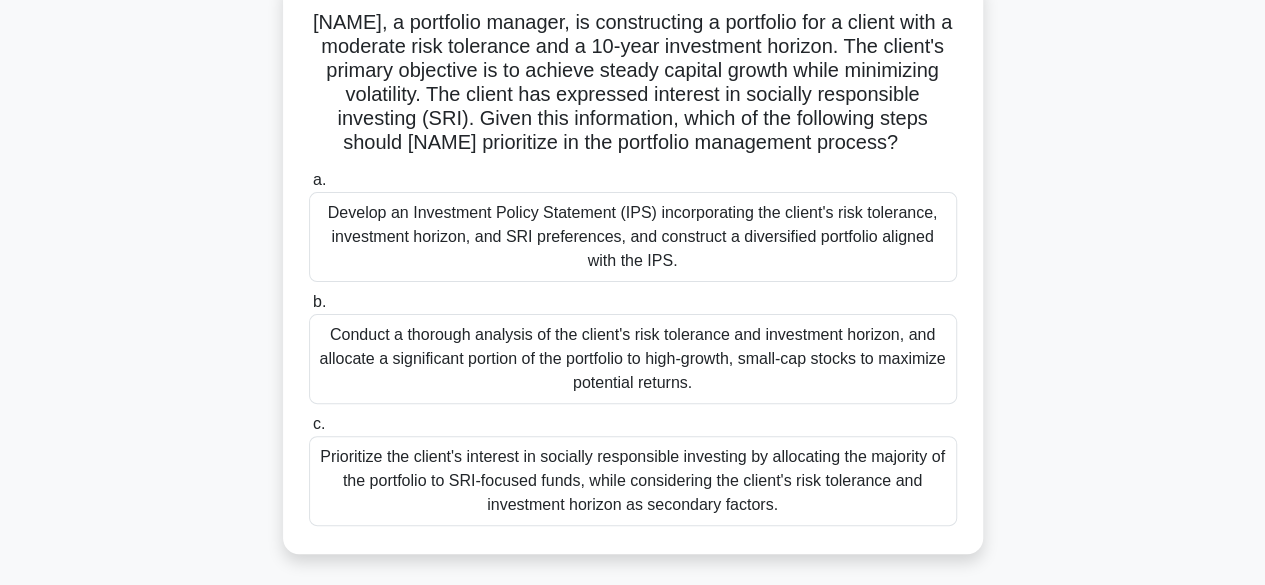 scroll, scrollTop: 145, scrollLeft: 0, axis: vertical 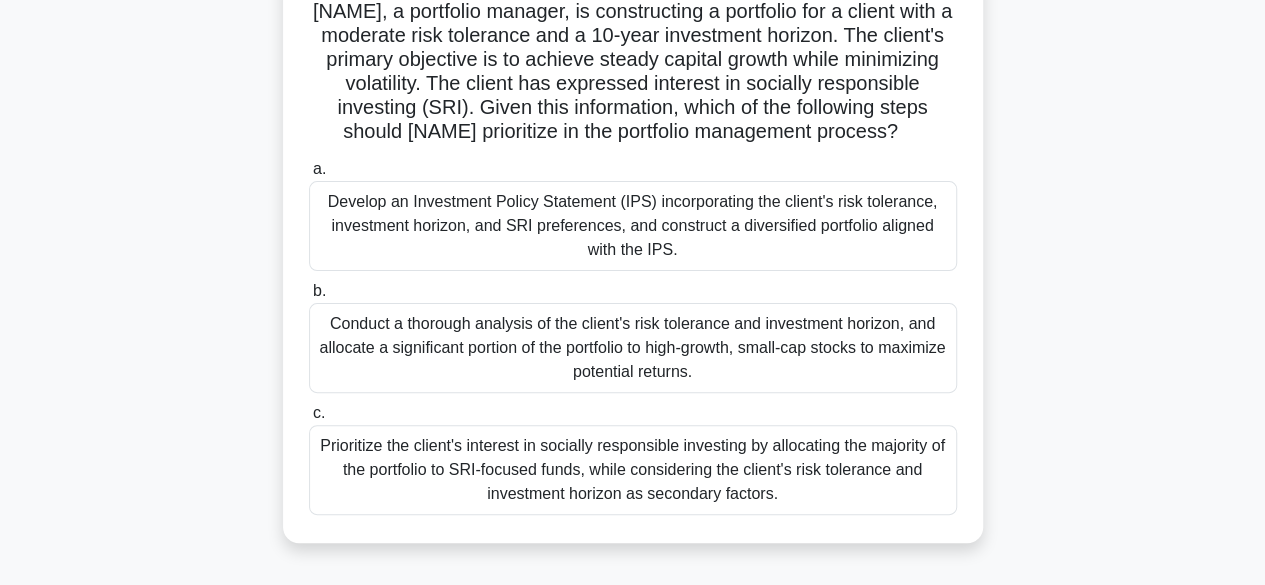 click on "Conduct a thorough analysis of the client's risk tolerance and investment horizon, and allocate a significant portion of the portfolio to high-growth, small-cap stocks to maximize potential returns." at bounding box center [633, 348] 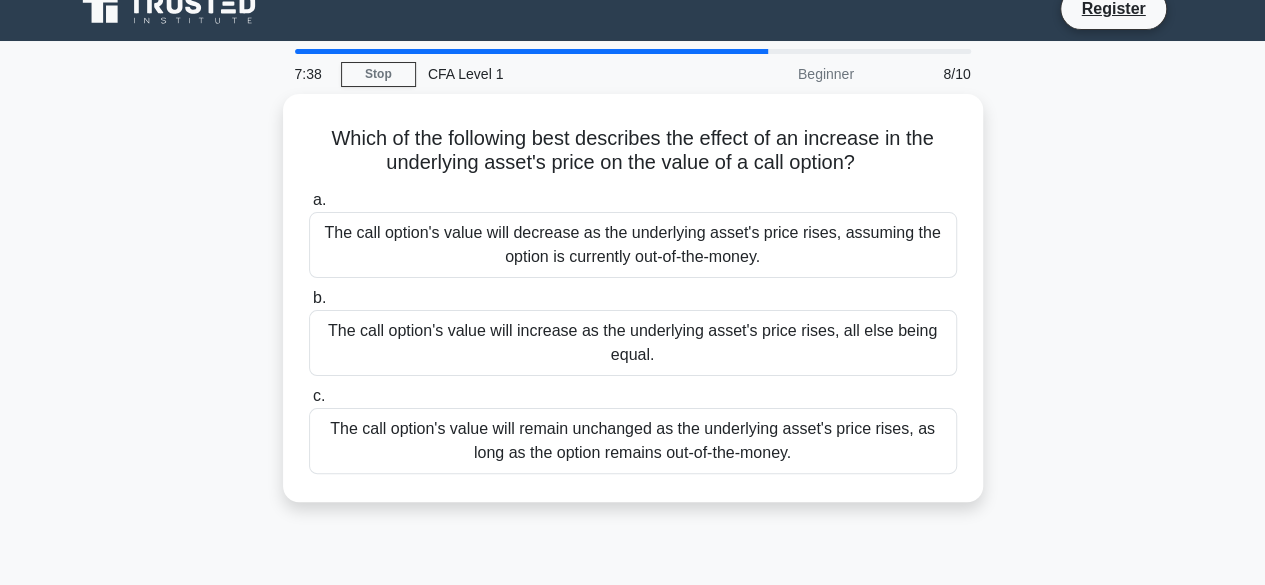 scroll, scrollTop: 30, scrollLeft: 0, axis: vertical 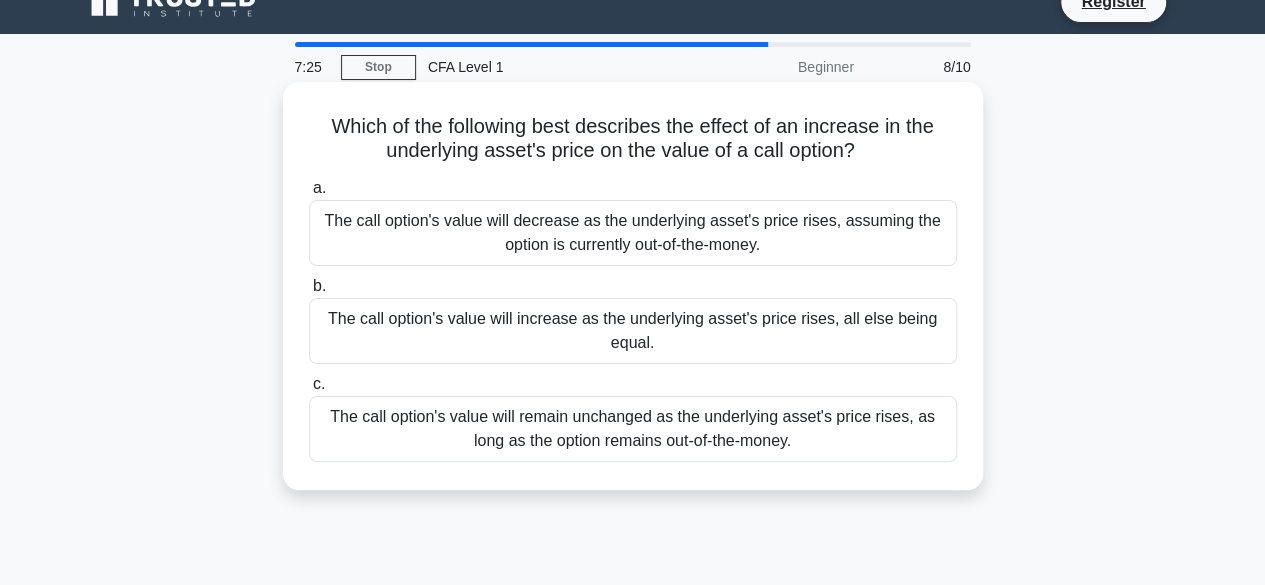 click on "The call option's value will increase as the underlying asset's price rises, all else being equal." at bounding box center [633, 331] 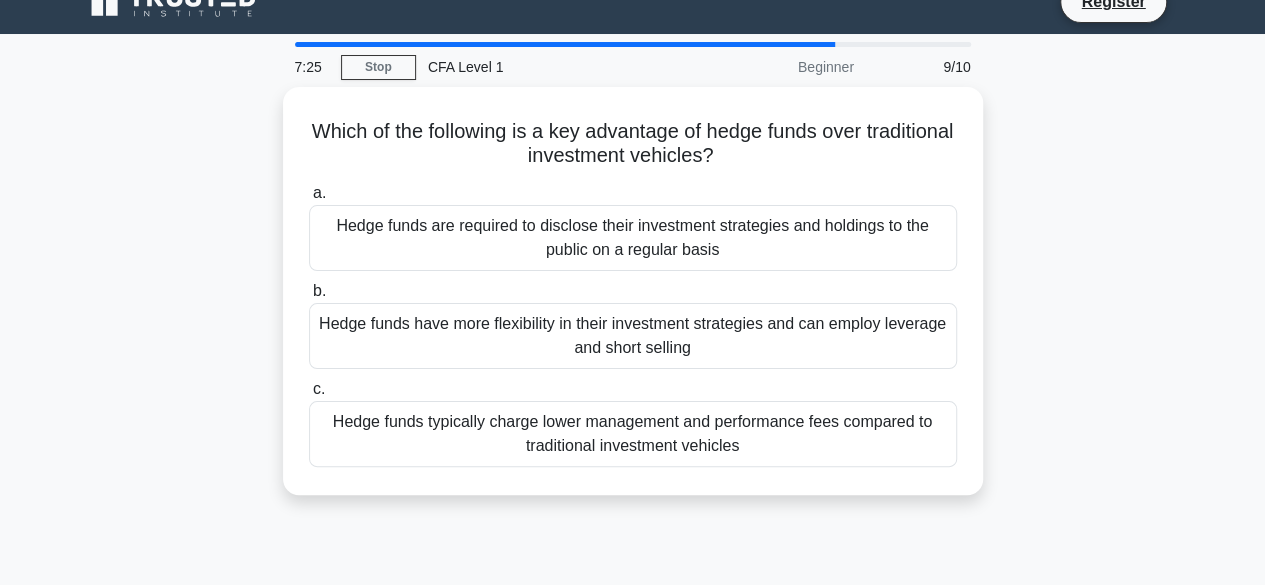 scroll, scrollTop: 0, scrollLeft: 0, axis: both 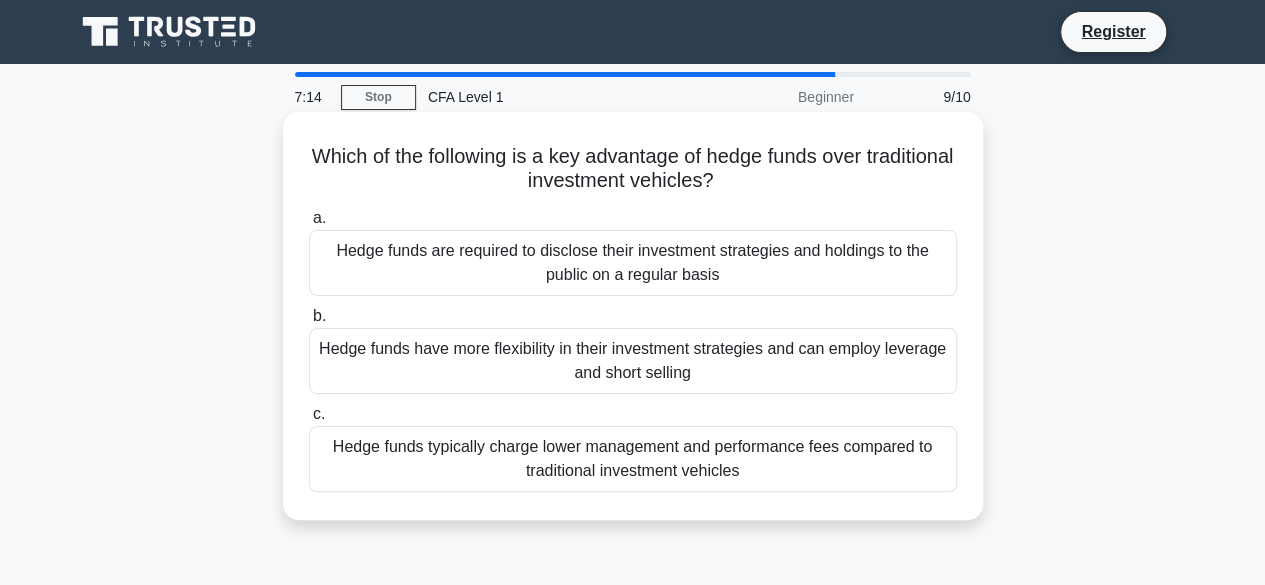 click on "Hedge funds have more flexibility in their investment strategies and can employ leverage and short selling" at bounding box center [633, 361] 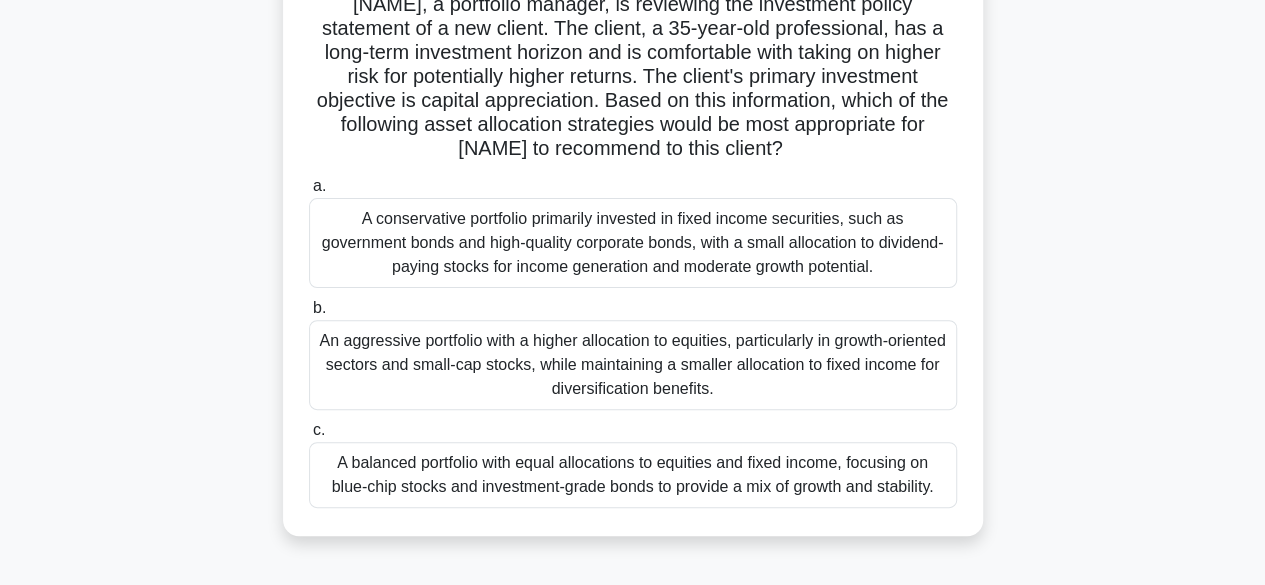 scroll, scrollTop: 160, scrollLeft: 0, axis: vertical 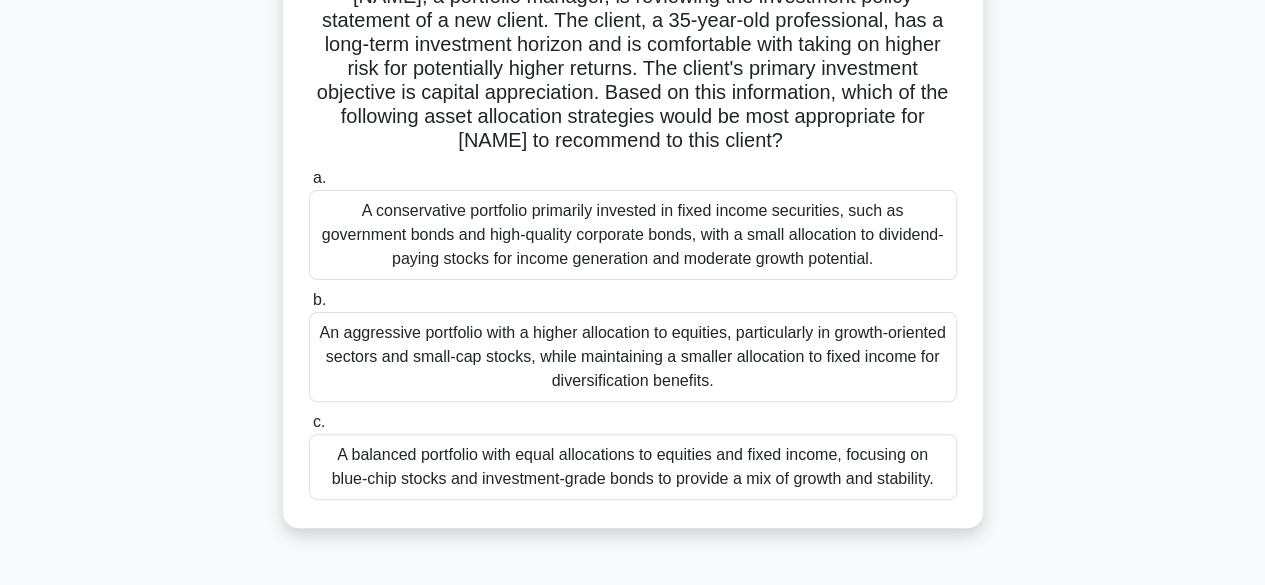 click on "An aggressive portfolio with a higher allocation to equities, particularly in growth-oriented sectors and small-cap stocks, while maintaining a smaller allocation to fixed income for diversification benefits." at bounding box center (633, 357) 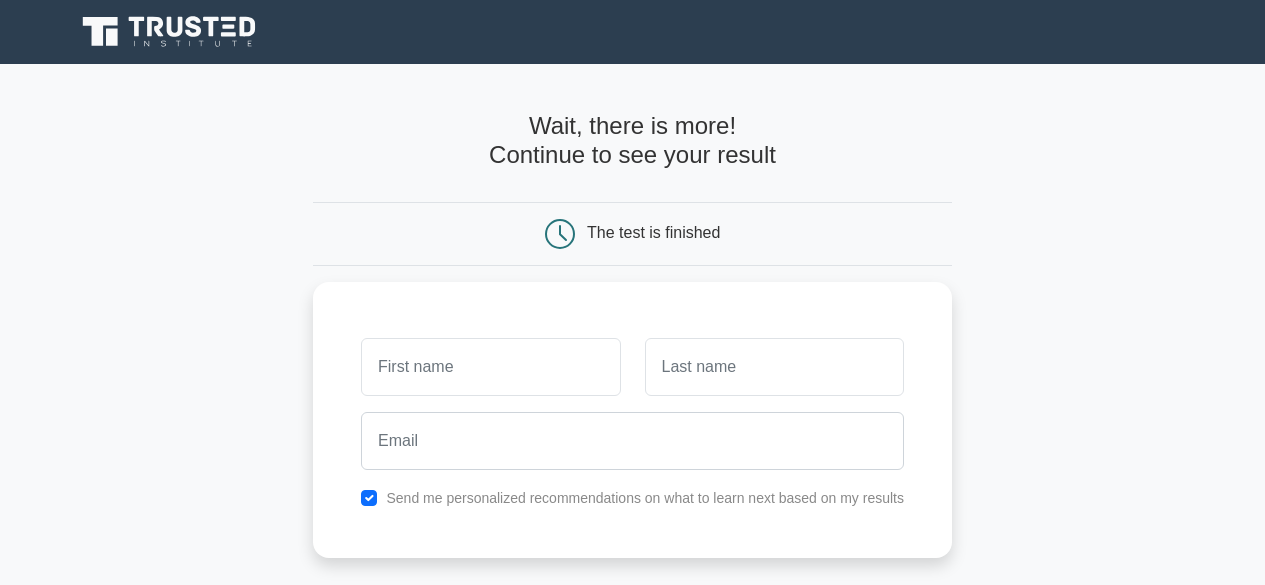 scroll, scrollTop: 0, scrollLeft: 0, axis: both 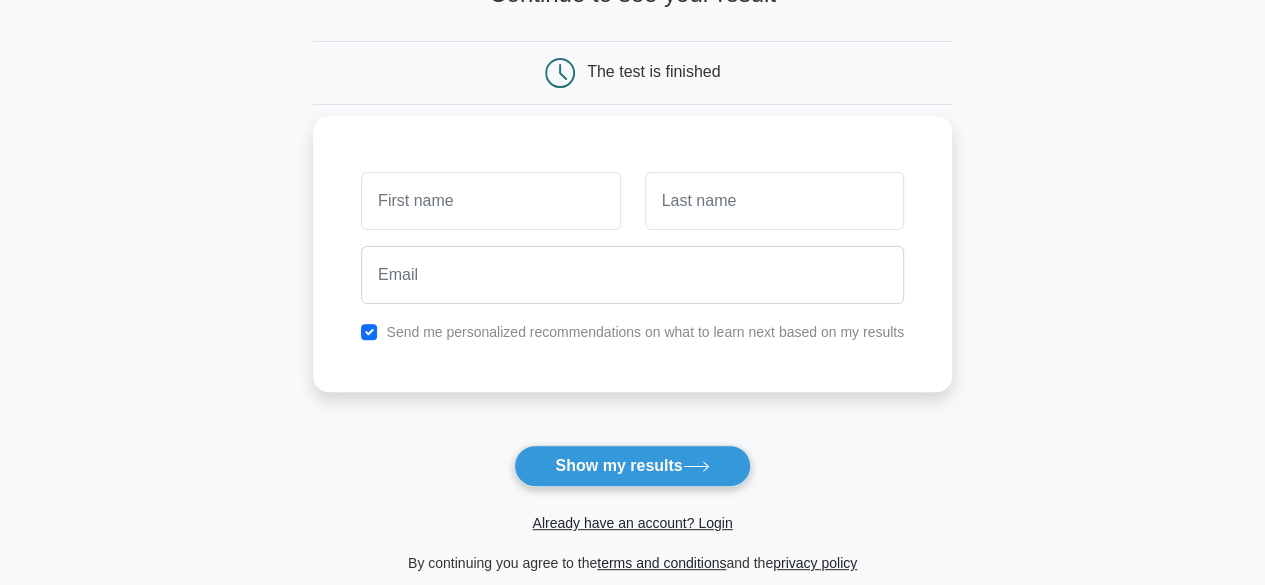 click at bounding box center (490, 201) 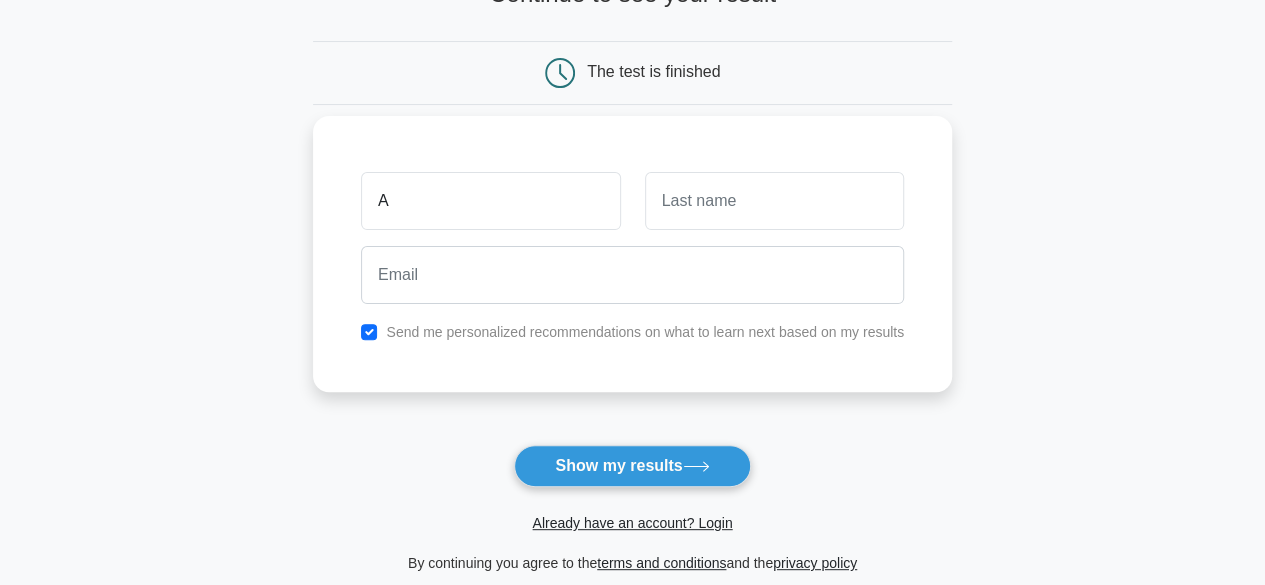 type on "A" 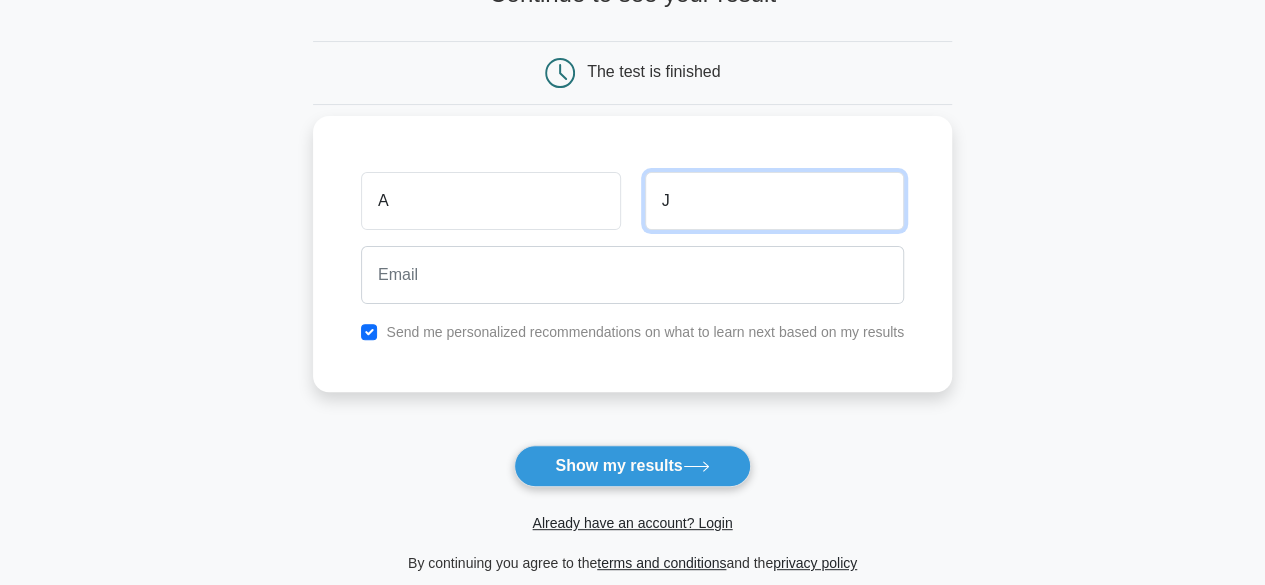 type on "J" 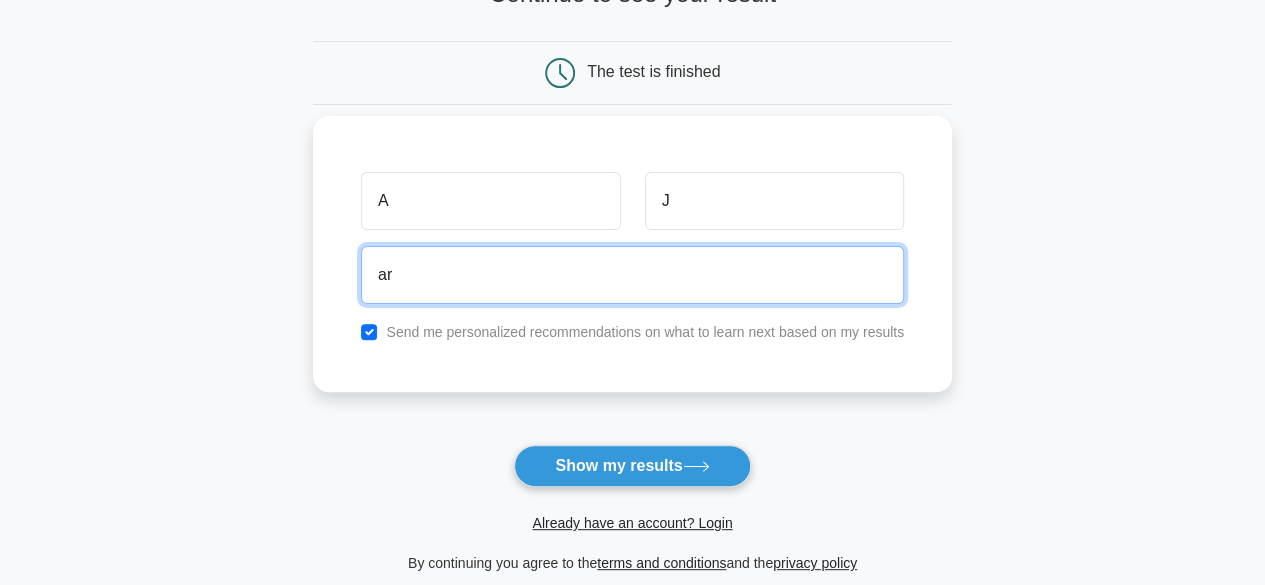 type on "aryanvjain29@gmail.com" 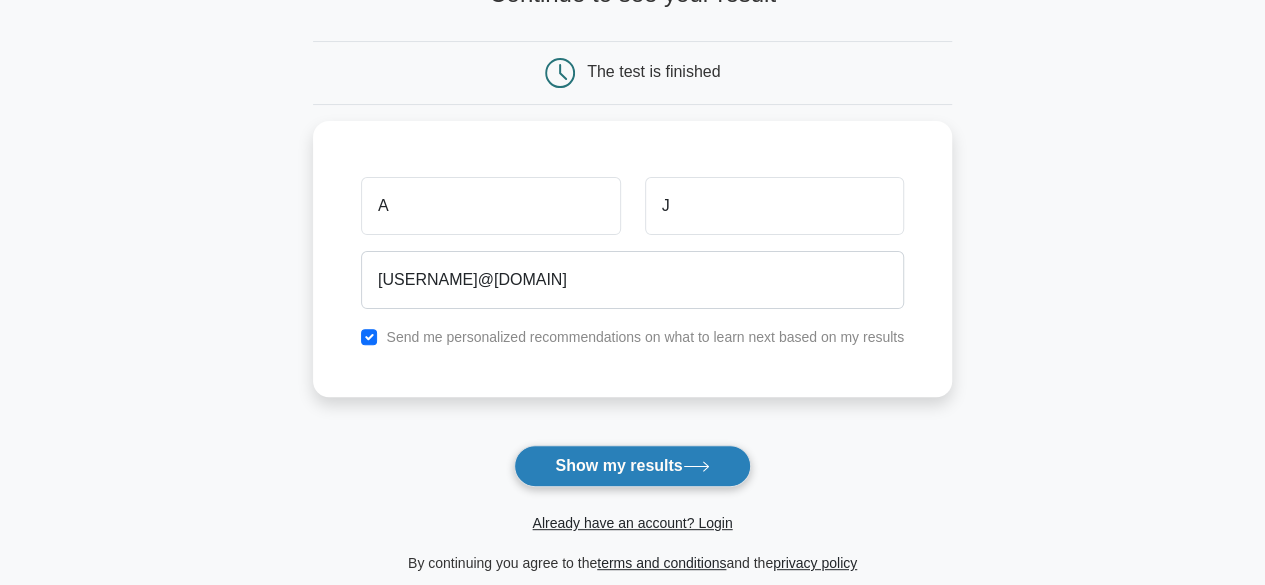 click on "Show my results" at bounding box center (632, 466) 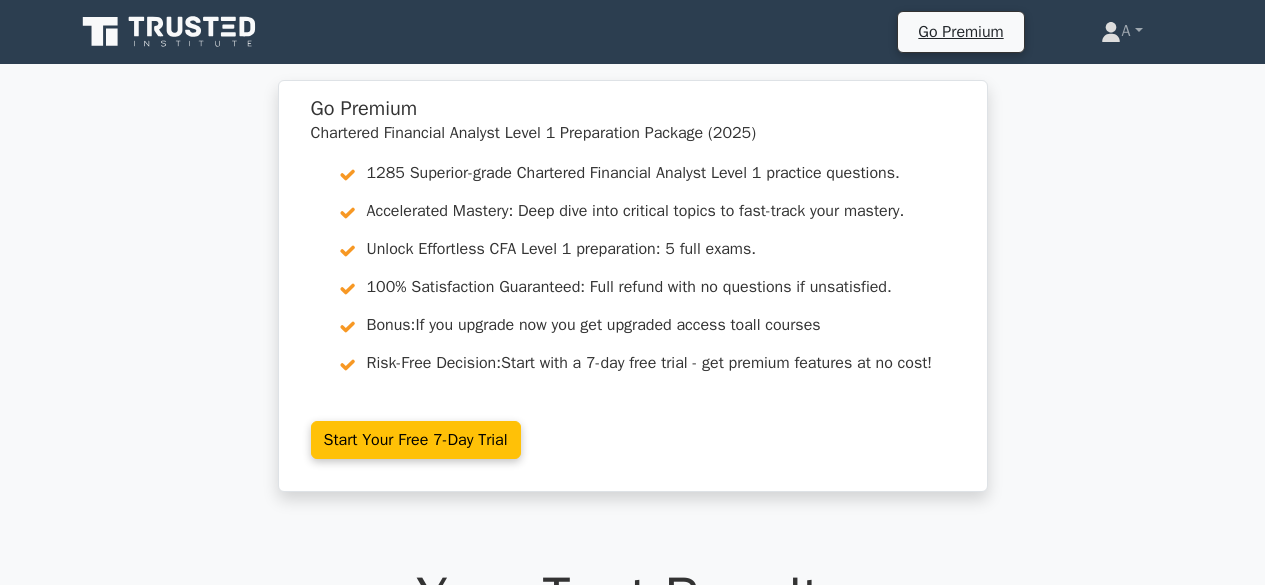 scroll, scrollTop: 0, scrollLeft: 0, axis: both 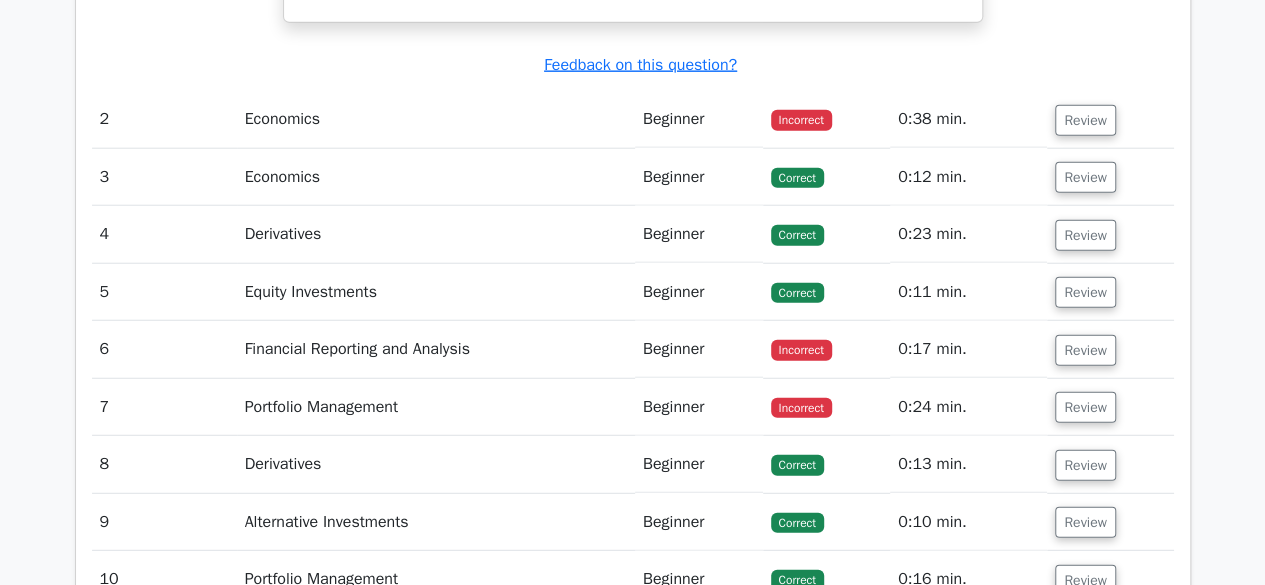 click on "Financial Reporting and Analysis" at bounding box center [436, 349] 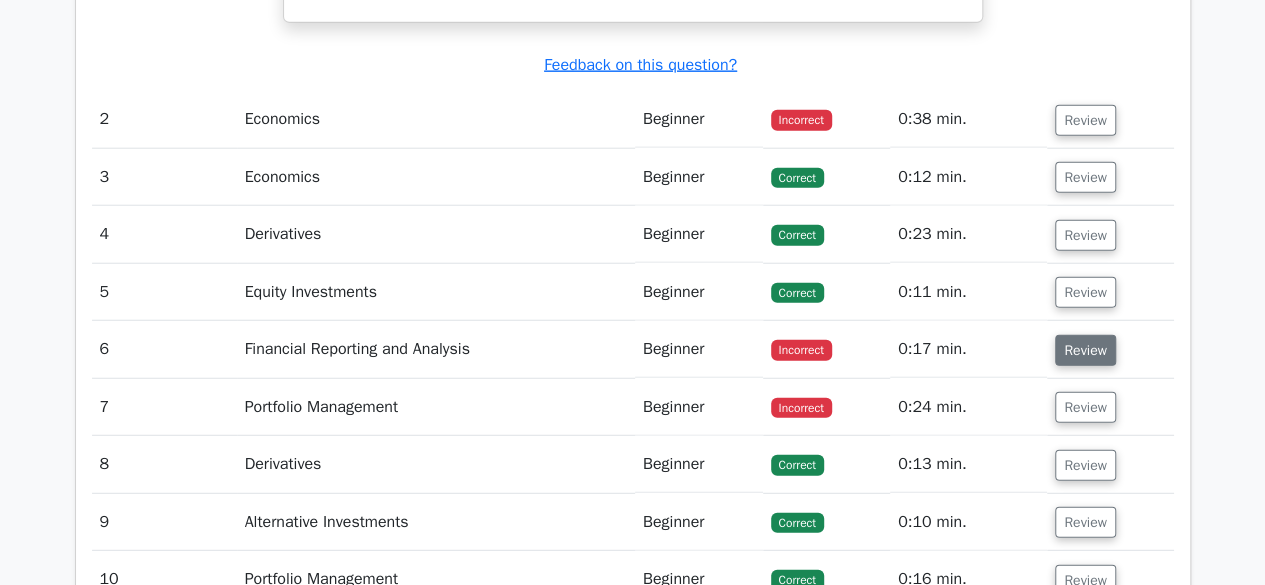 click on "Review" at bounding box center (1085, 350) 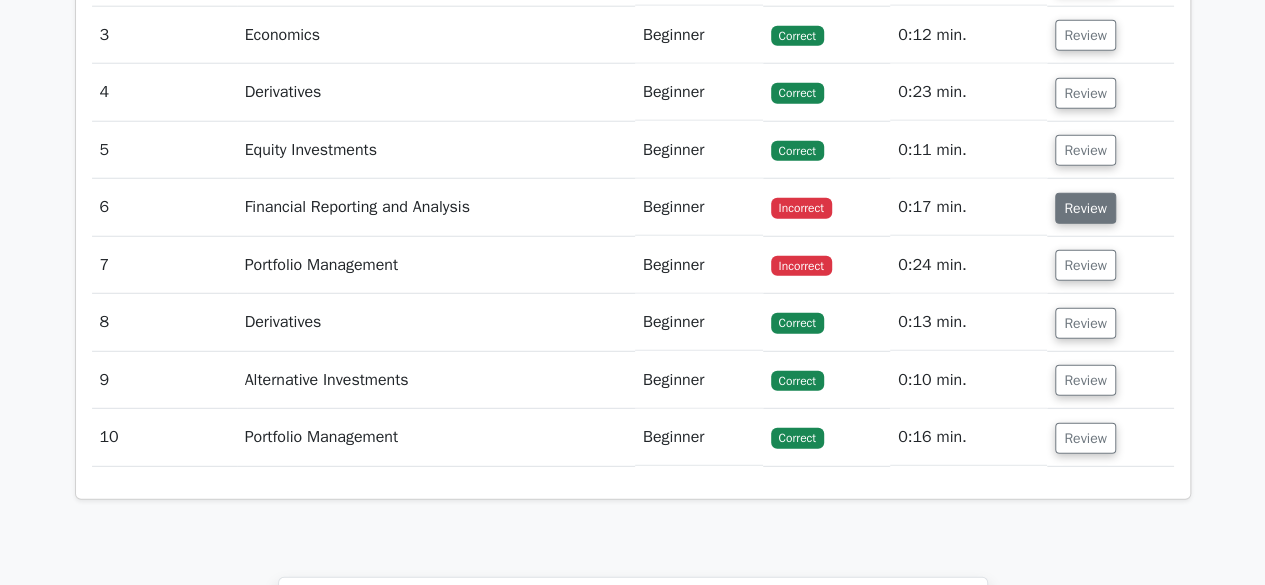 scroll, scrollTop: 2630, scrollLeft: 0, axis: vertical 